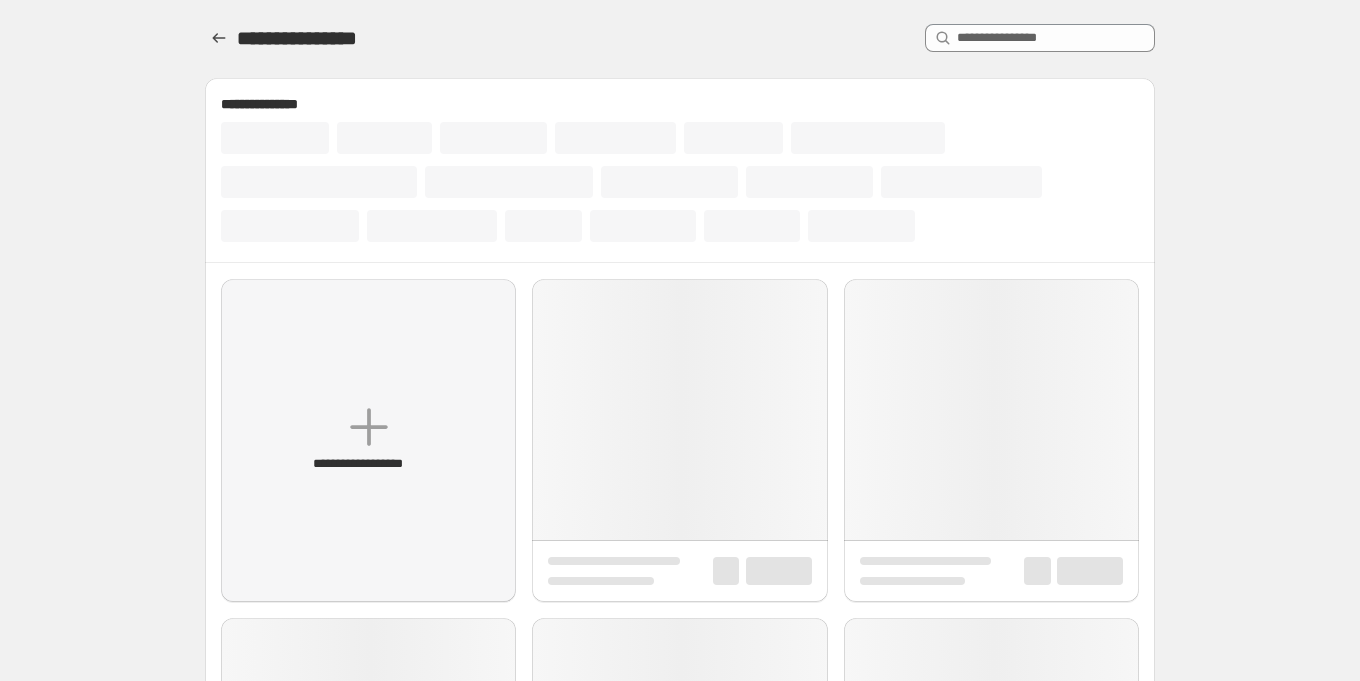 scroll, scrollTop: 0, scrollLeft: 0, axis: both 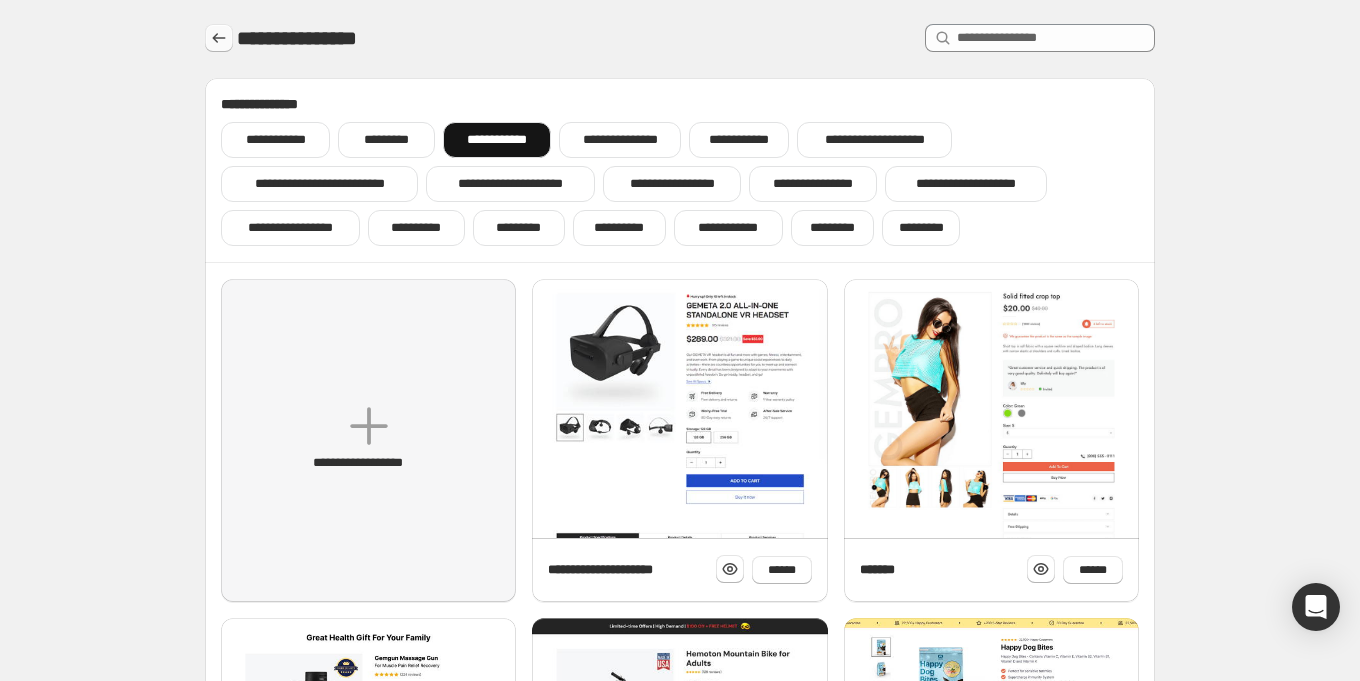 click 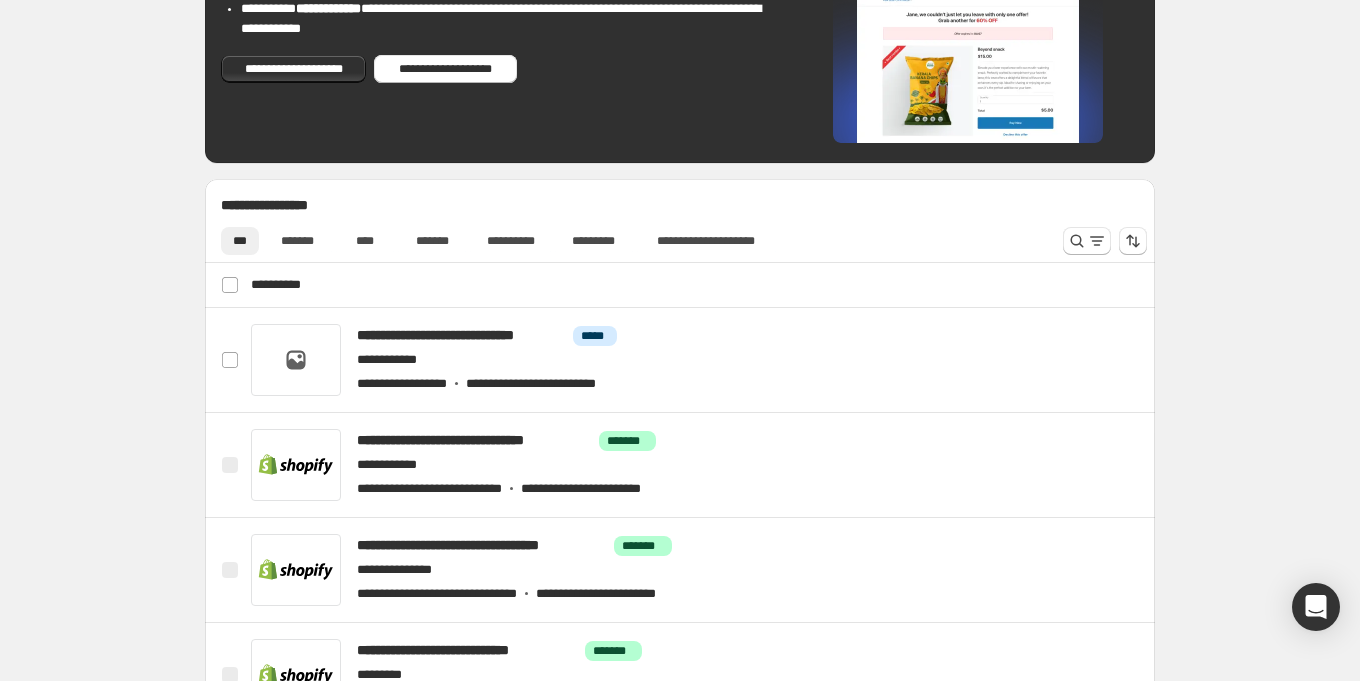 scroll, scrollTop: 675, scrollLeft: 0, axis: vertical 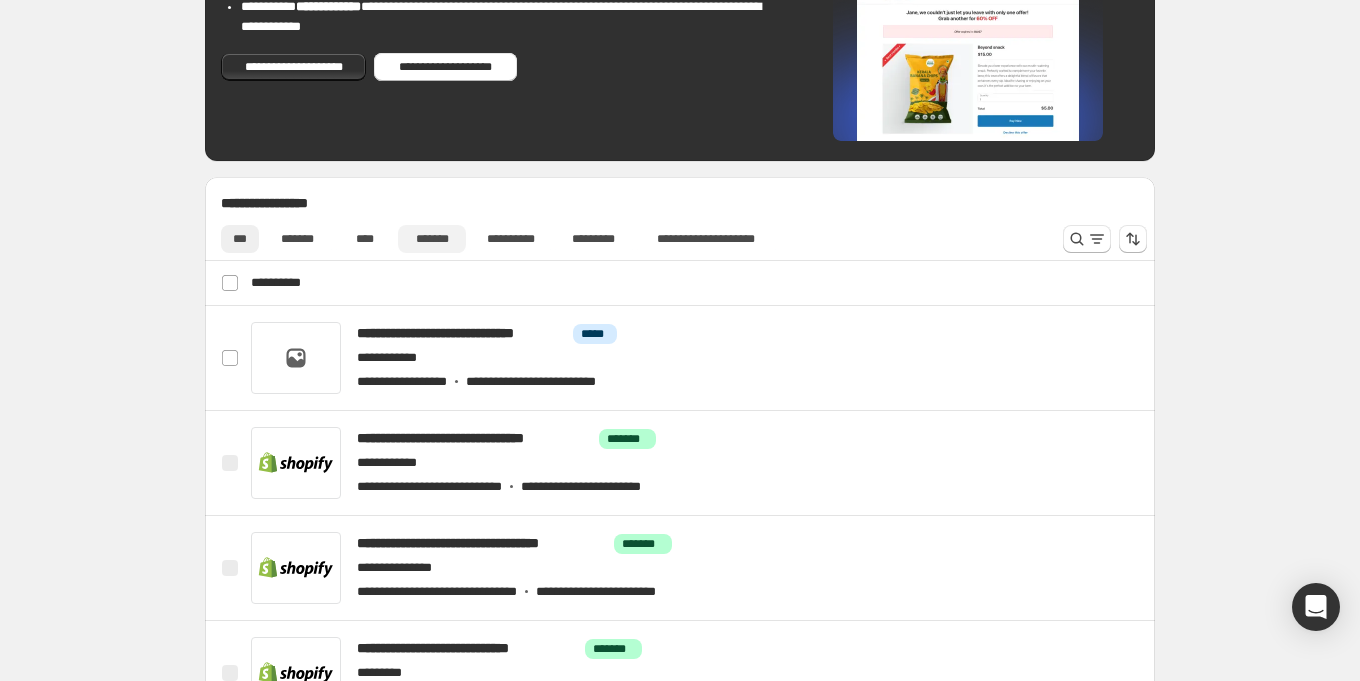 click on "*******" at bounding box center [432, 239] 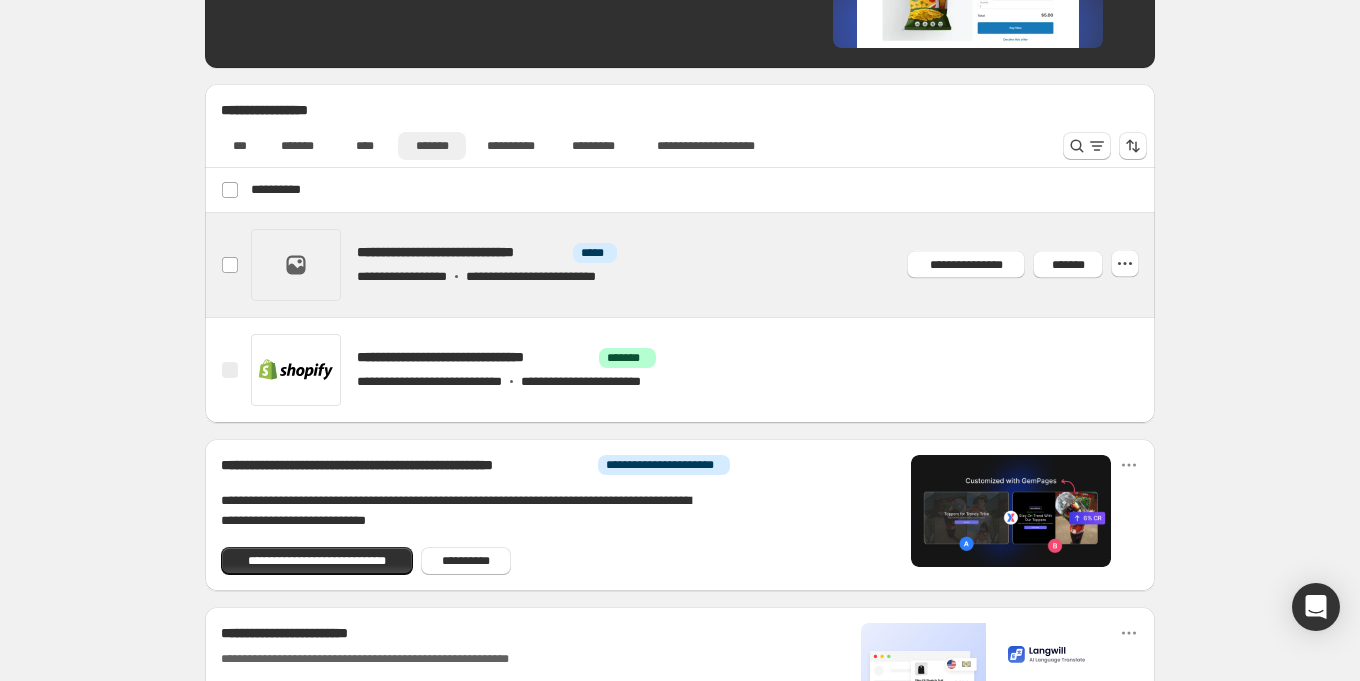 scroll, scrollTop: 774, scrollLeft: 0, axis: vertical 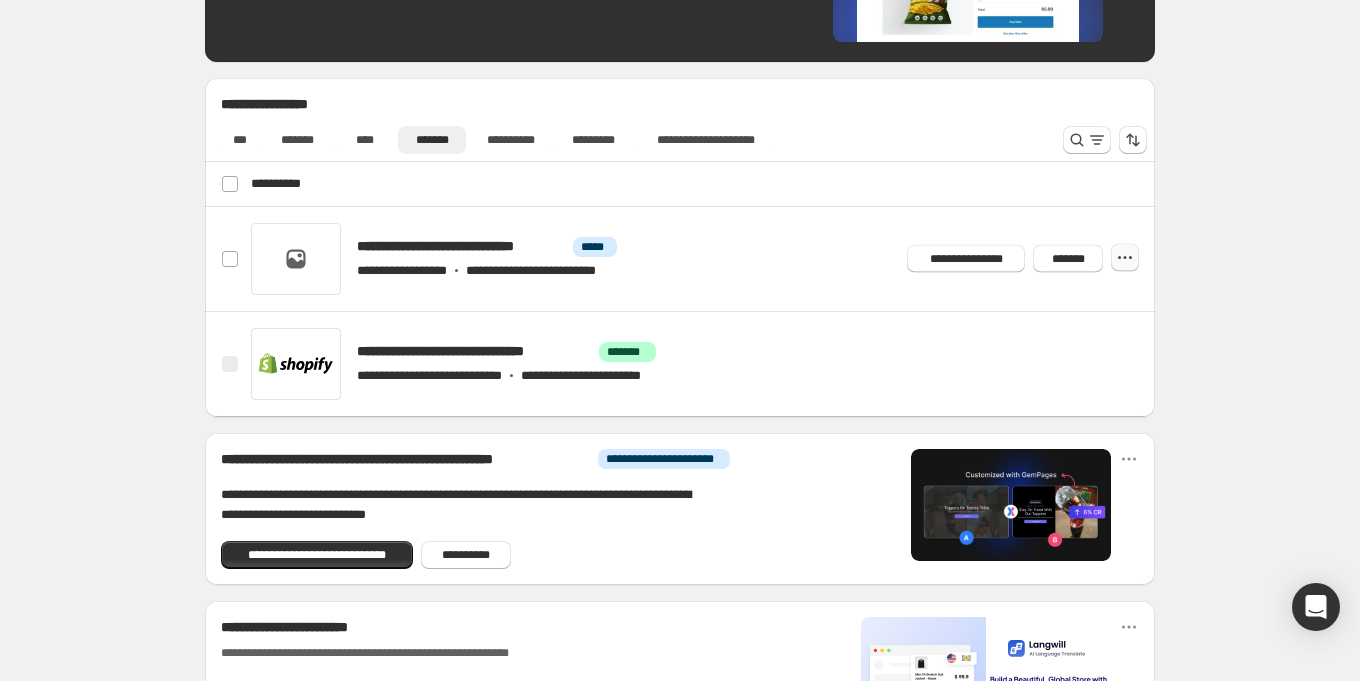 click 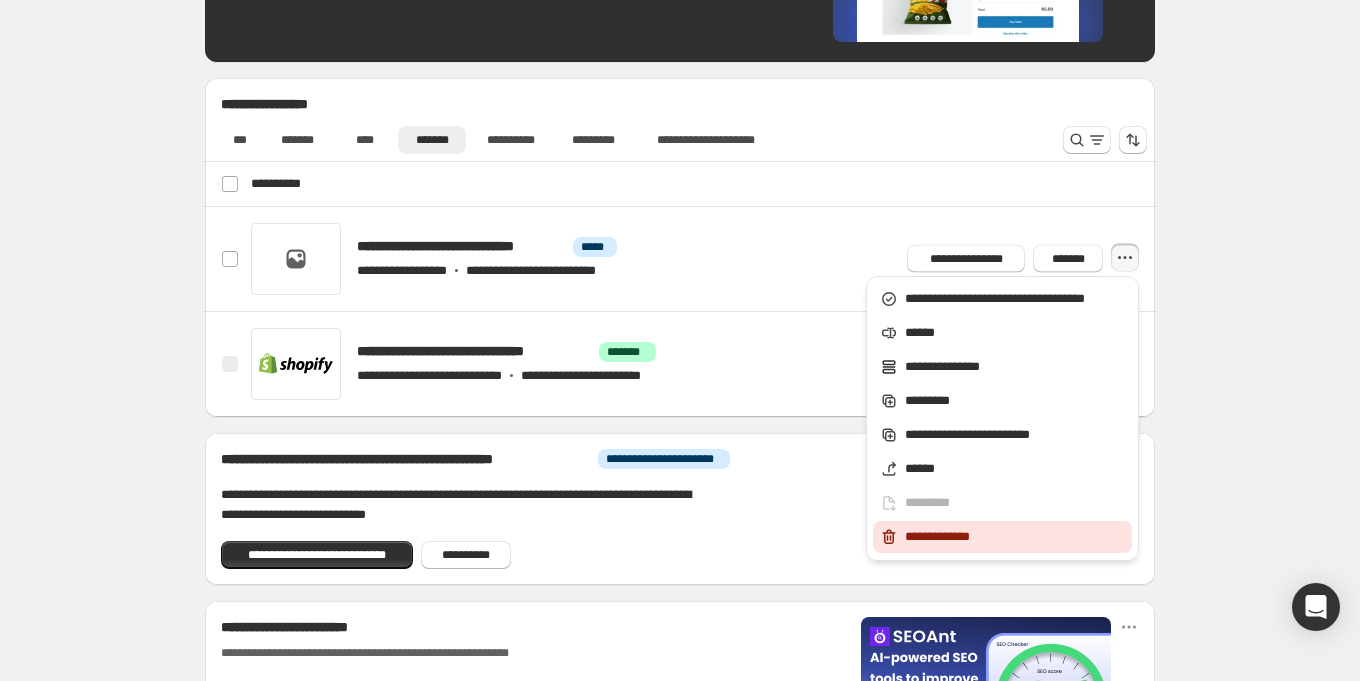 click on "**********" at bounding box center [1002, 537] 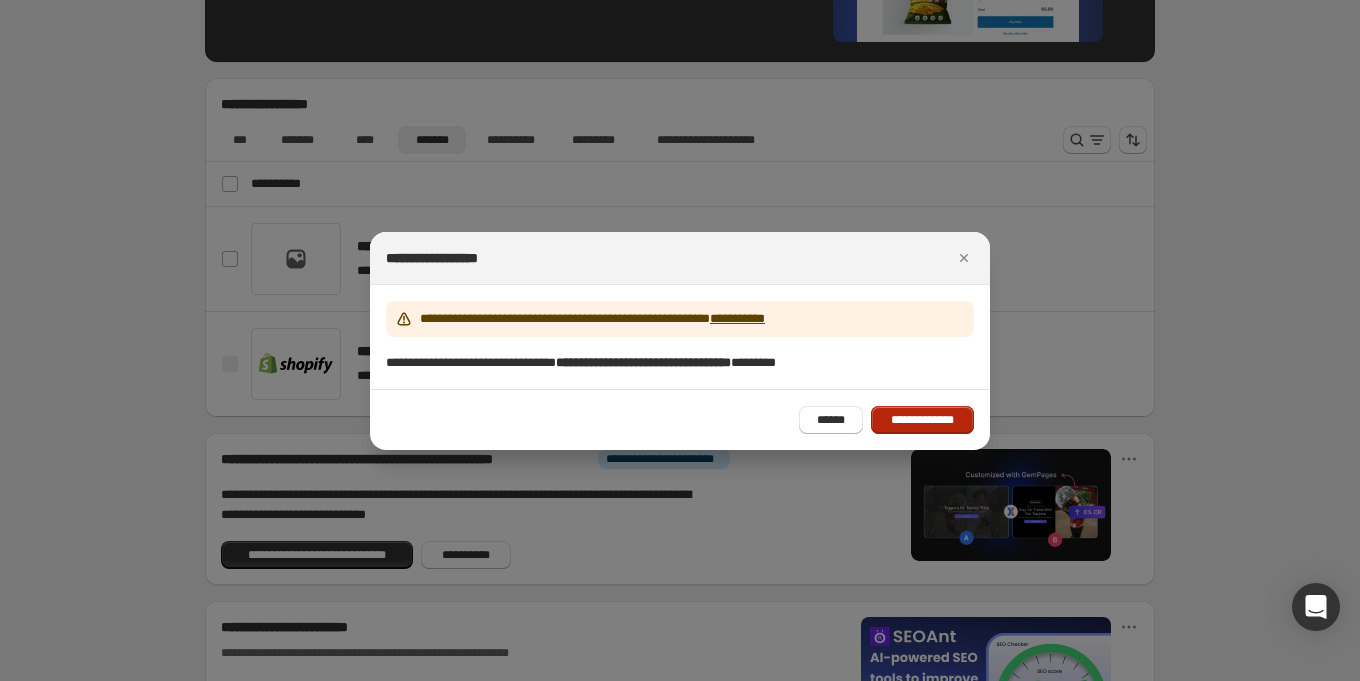 click on "**********" at bounding box center (922, 420) 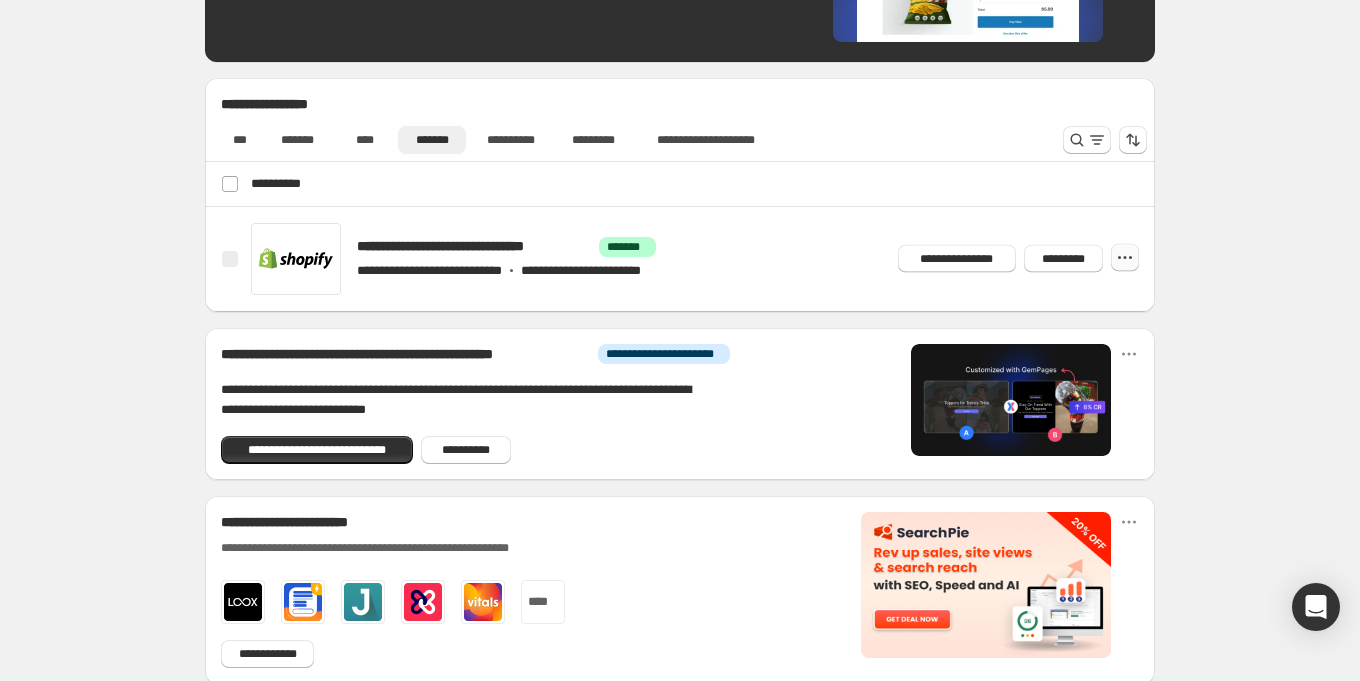 click 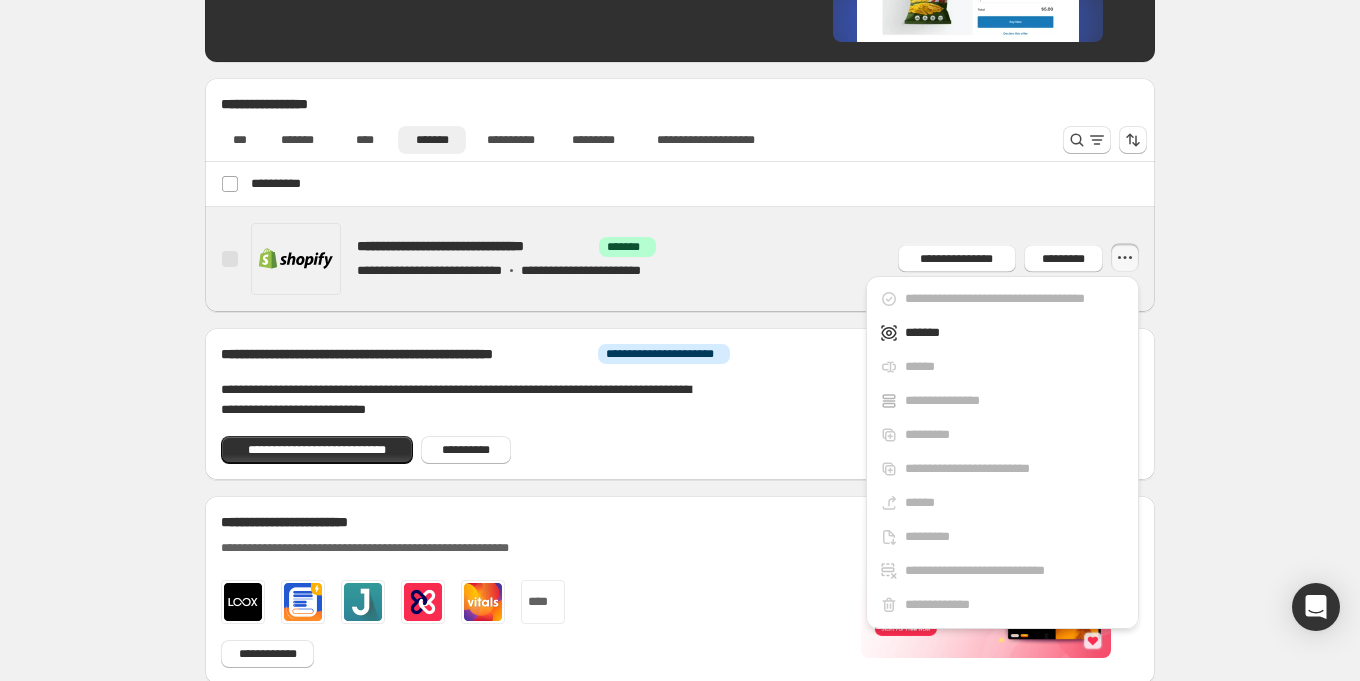 click at bounding box center (704, 259) 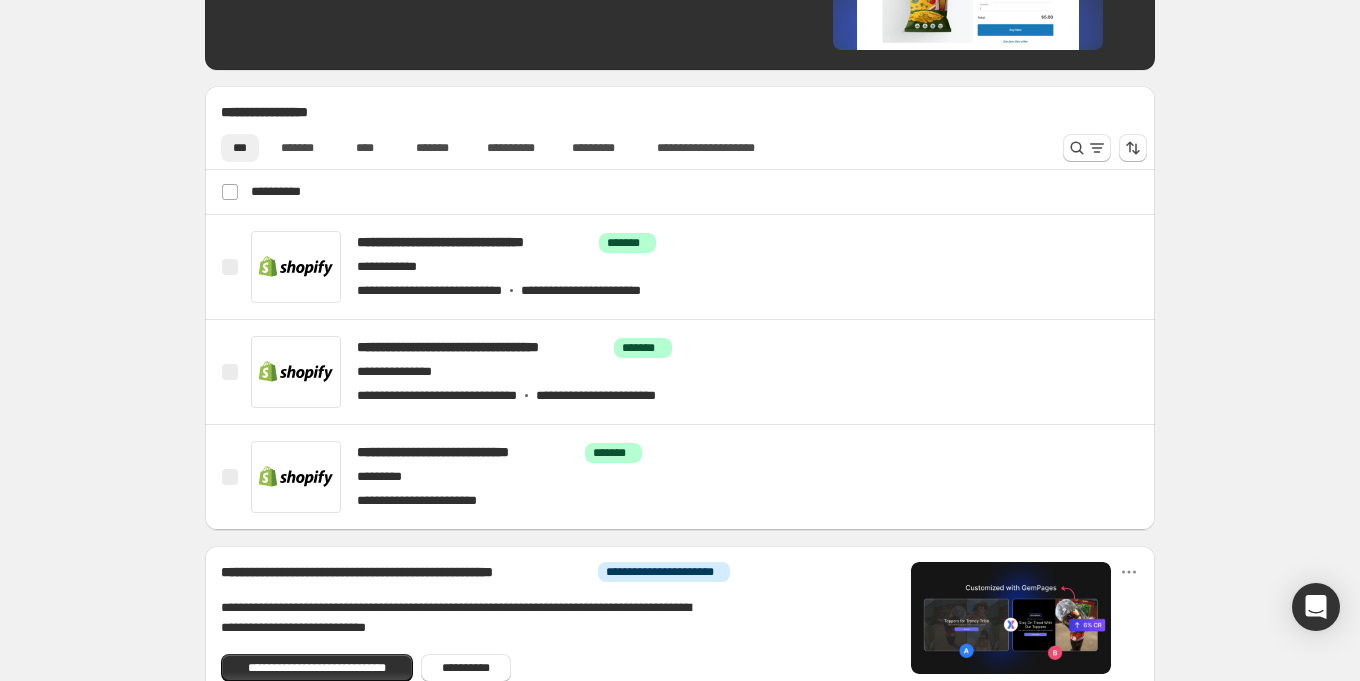 scroll, scrollTop: 821, scrollLeft: 0, axis: vertical 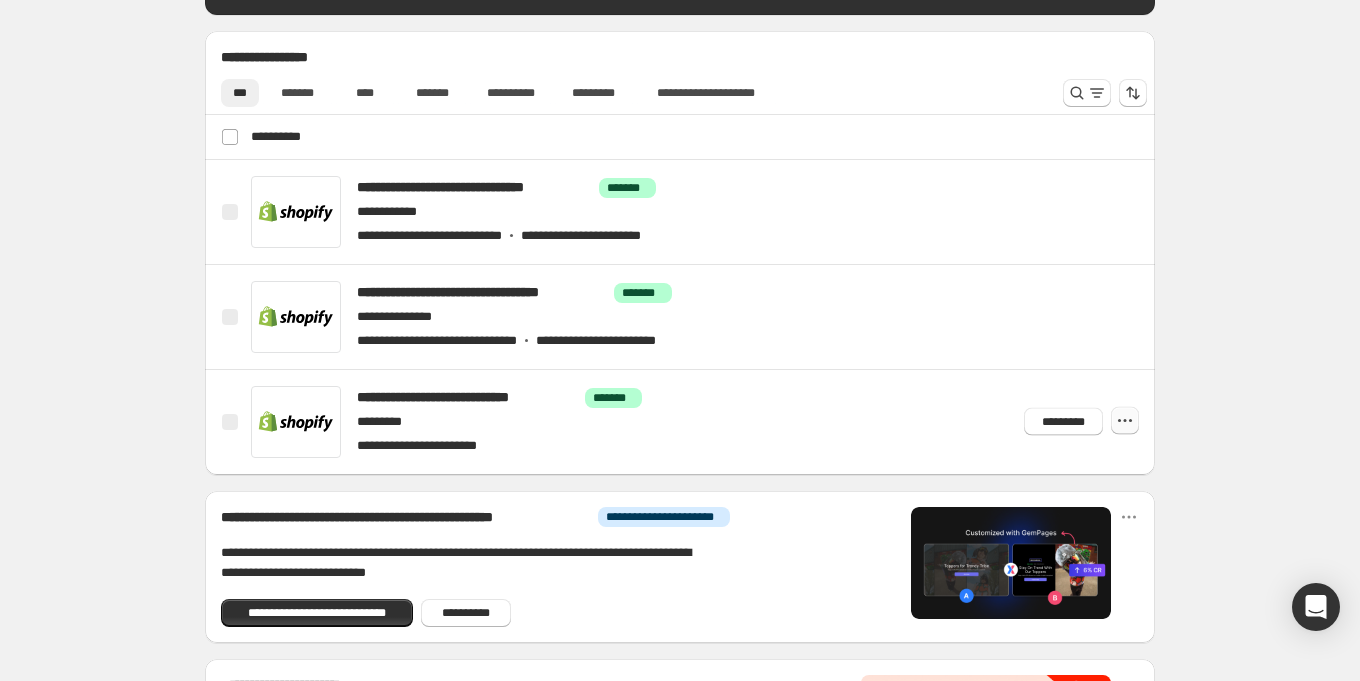 click 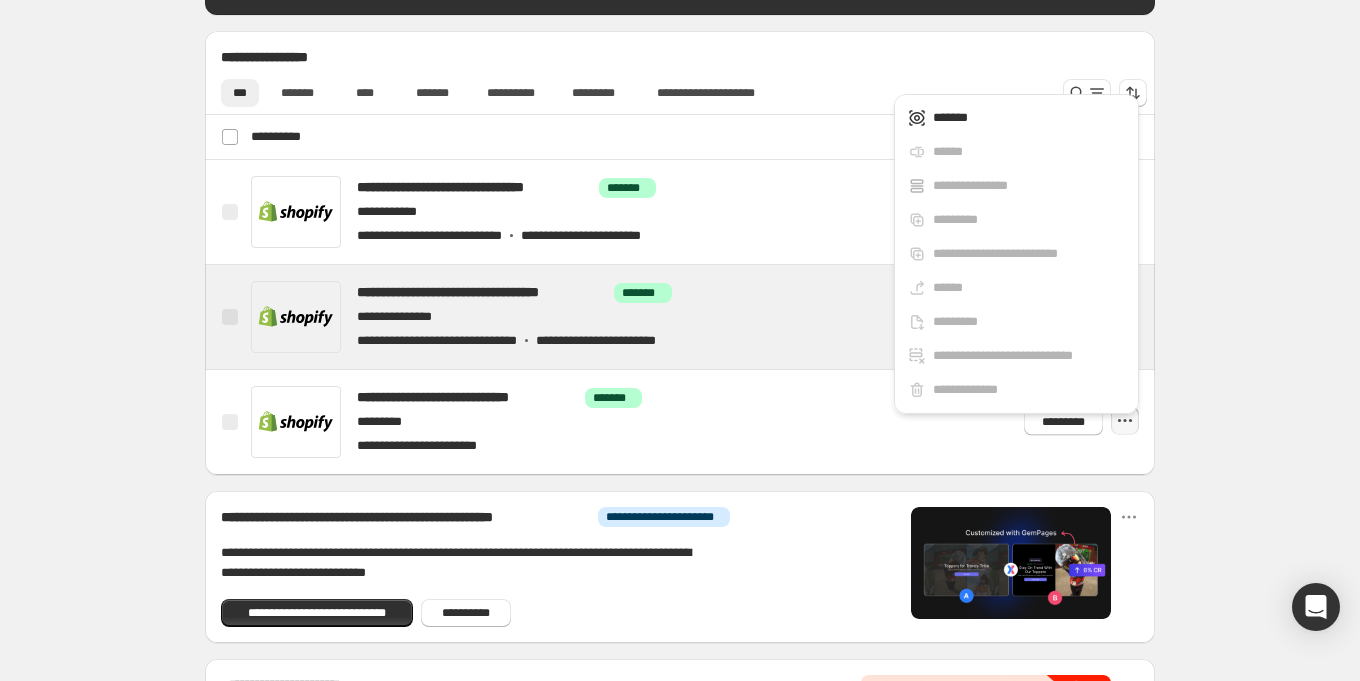 click at bounding box center (704, 317) 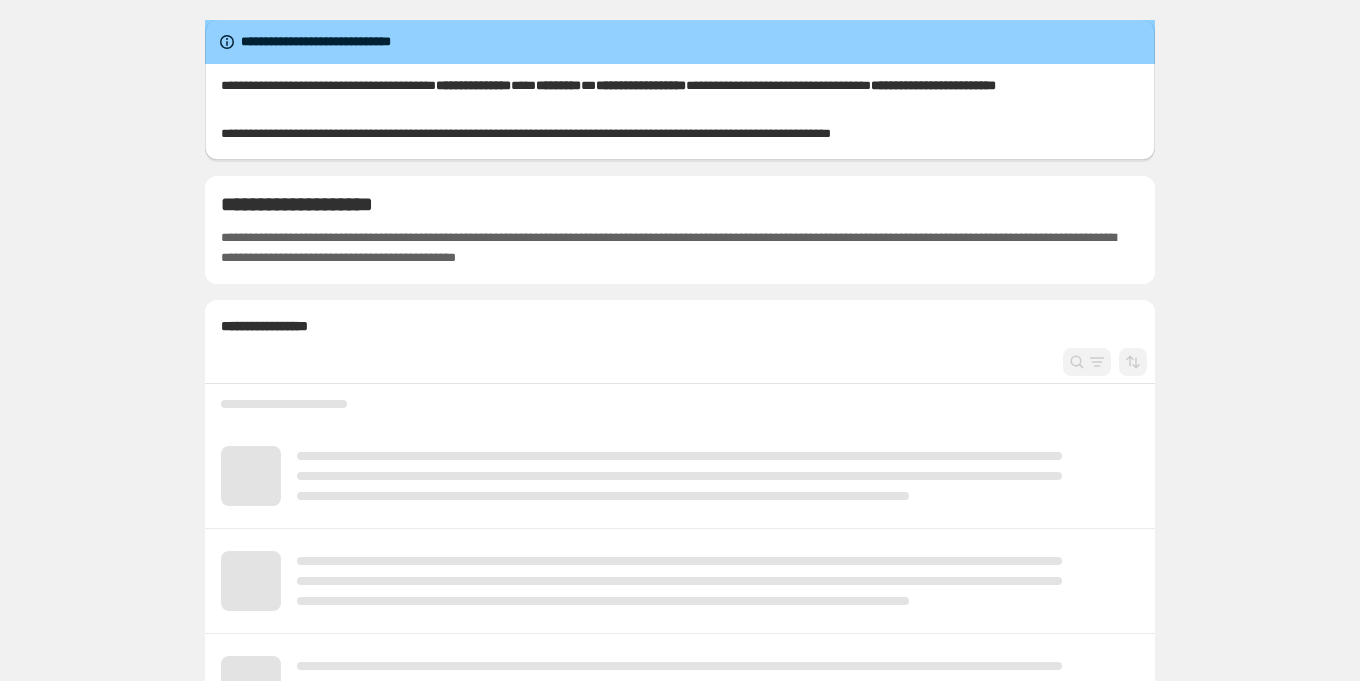 scroll, scrollTop: 0, scrollLeft: 0, axis: both 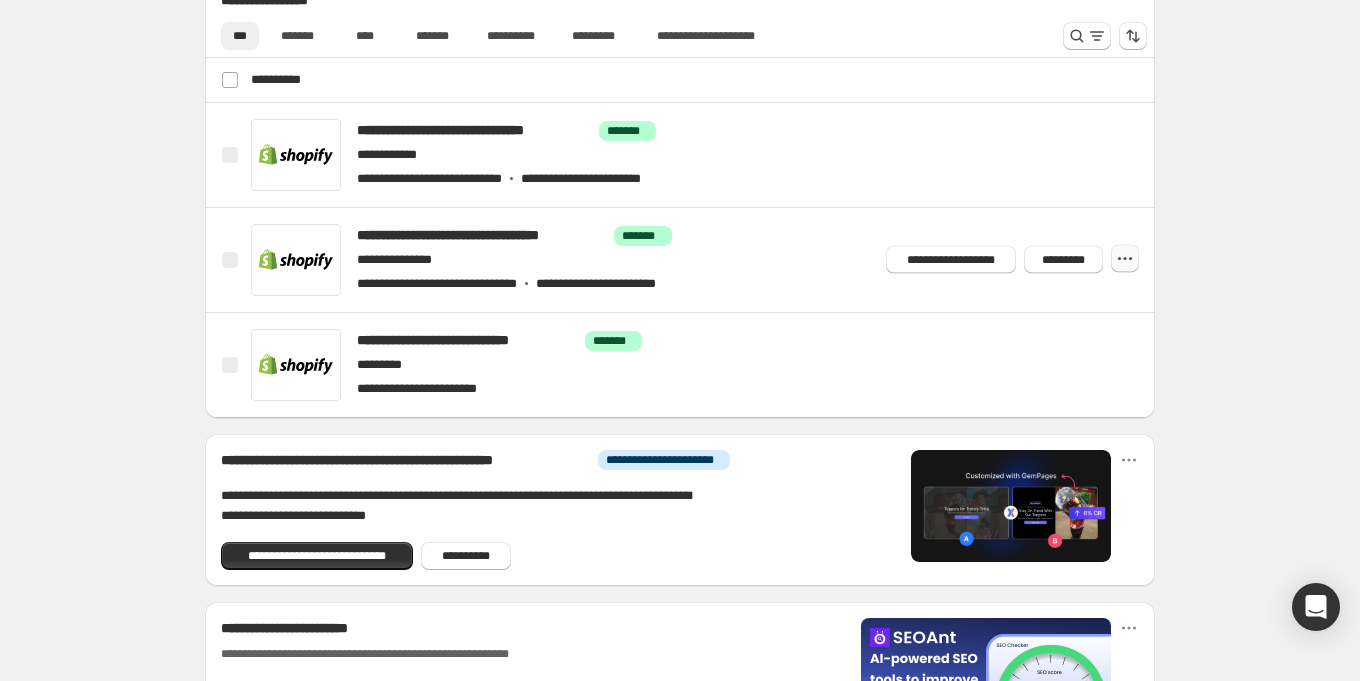 click 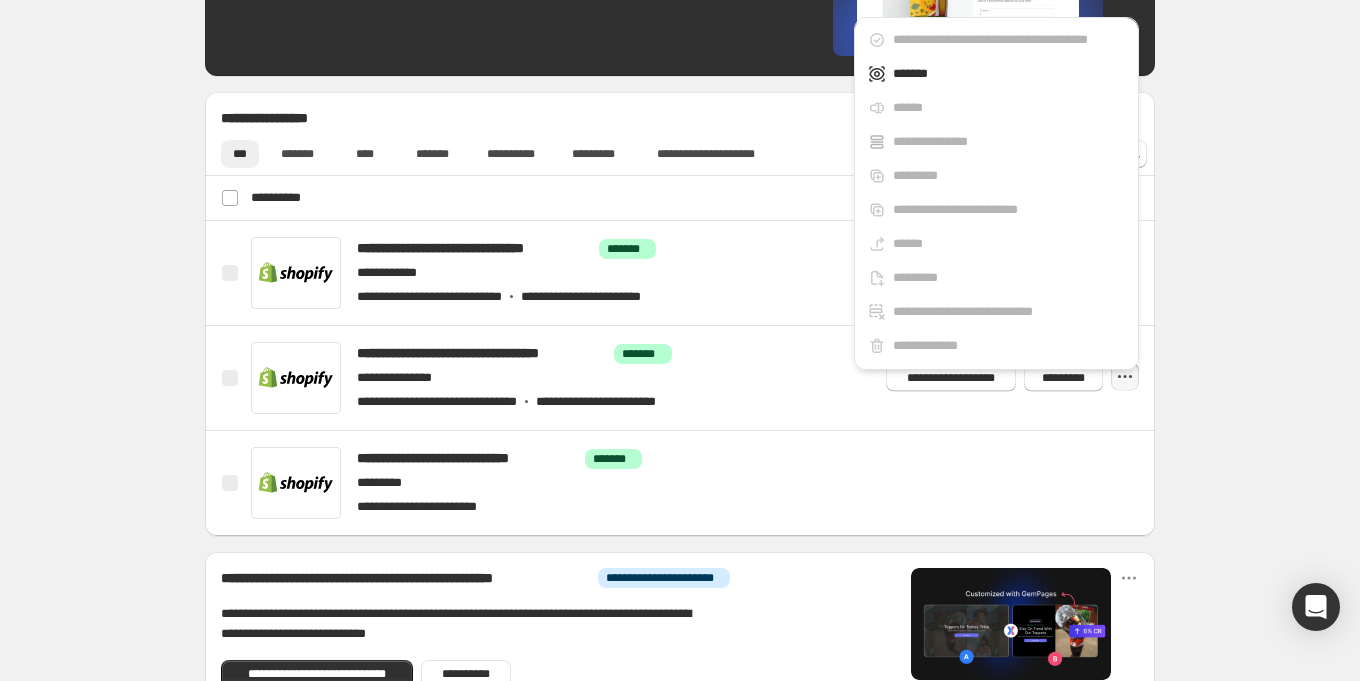 scroll, scrollTop: 684, scrollLeft: 0, axis: vertical 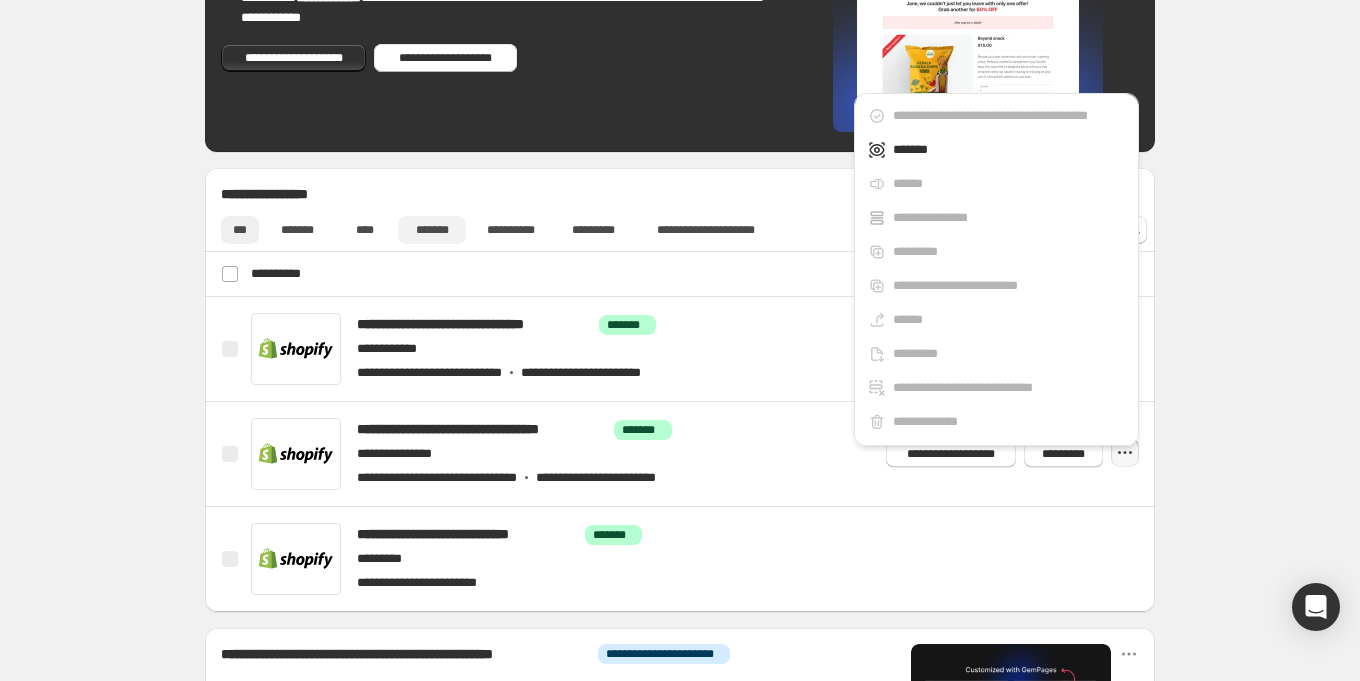 click on "*******" at bounding box center (432, 230) 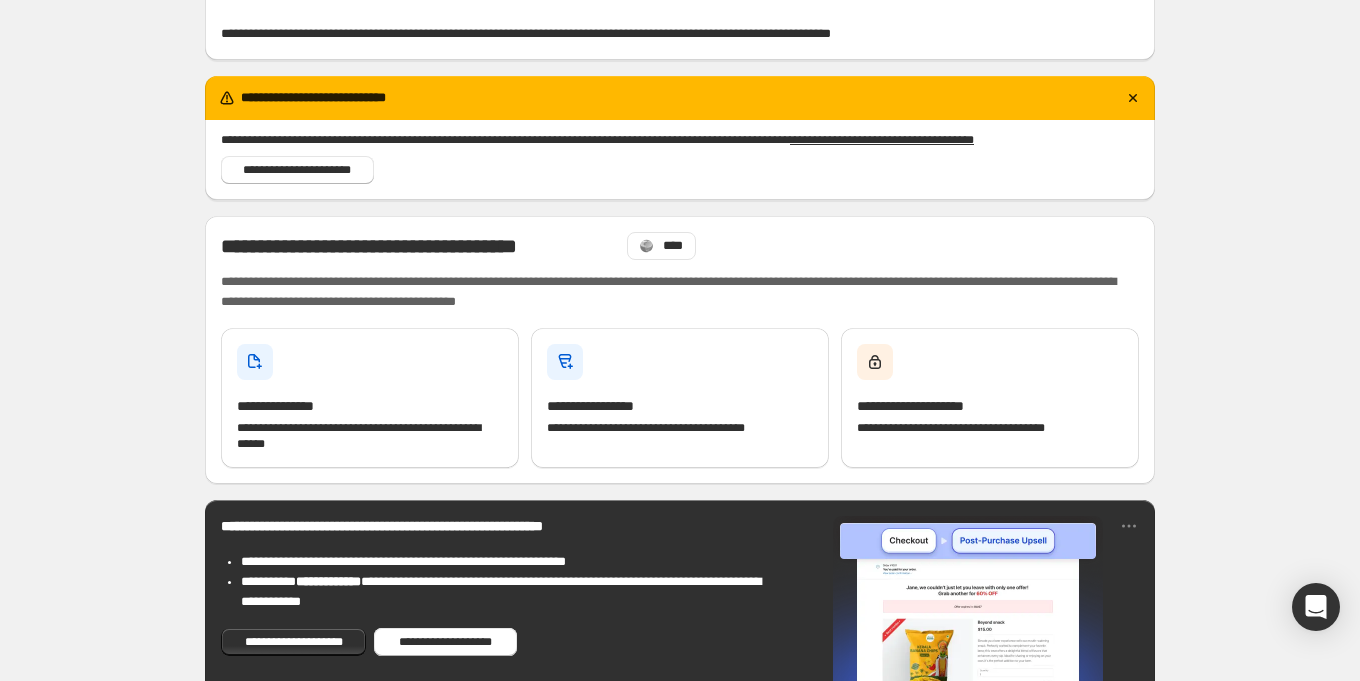scroll, scrollTop: 103, scrollLeft: 0, axis: vertical 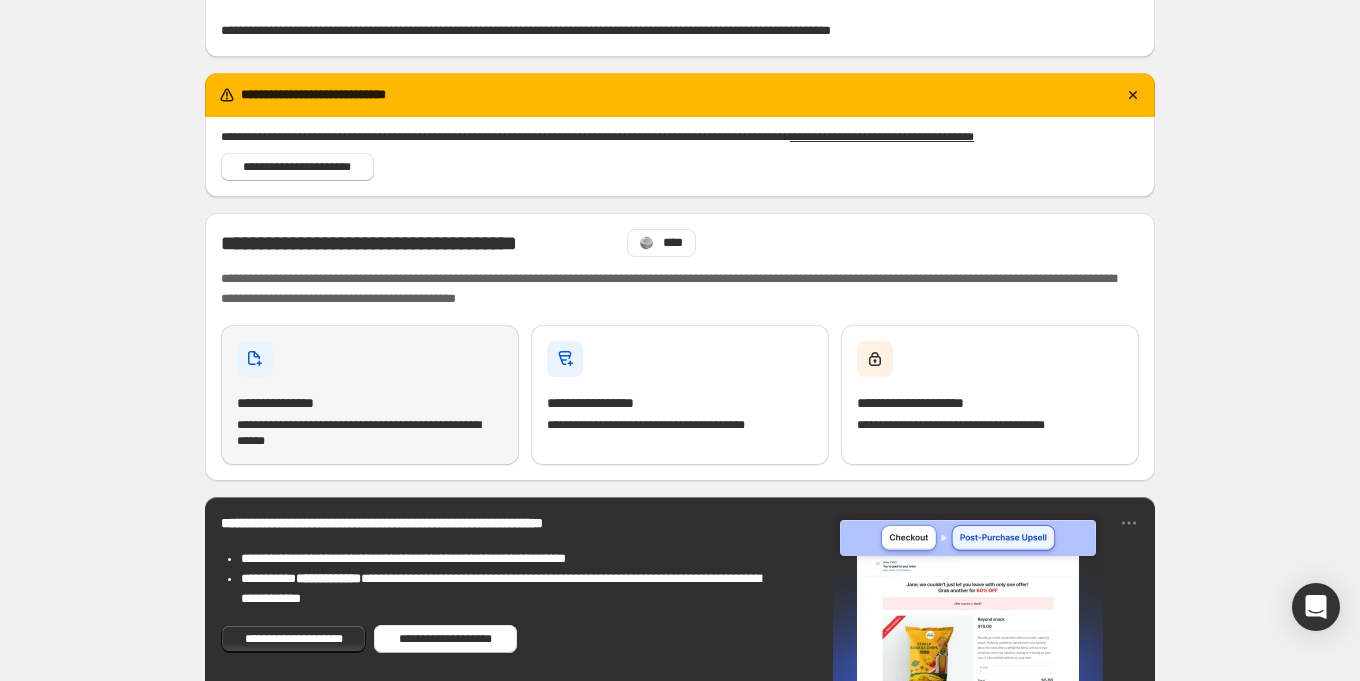 click on "**********" at bounding box center (370, 395) 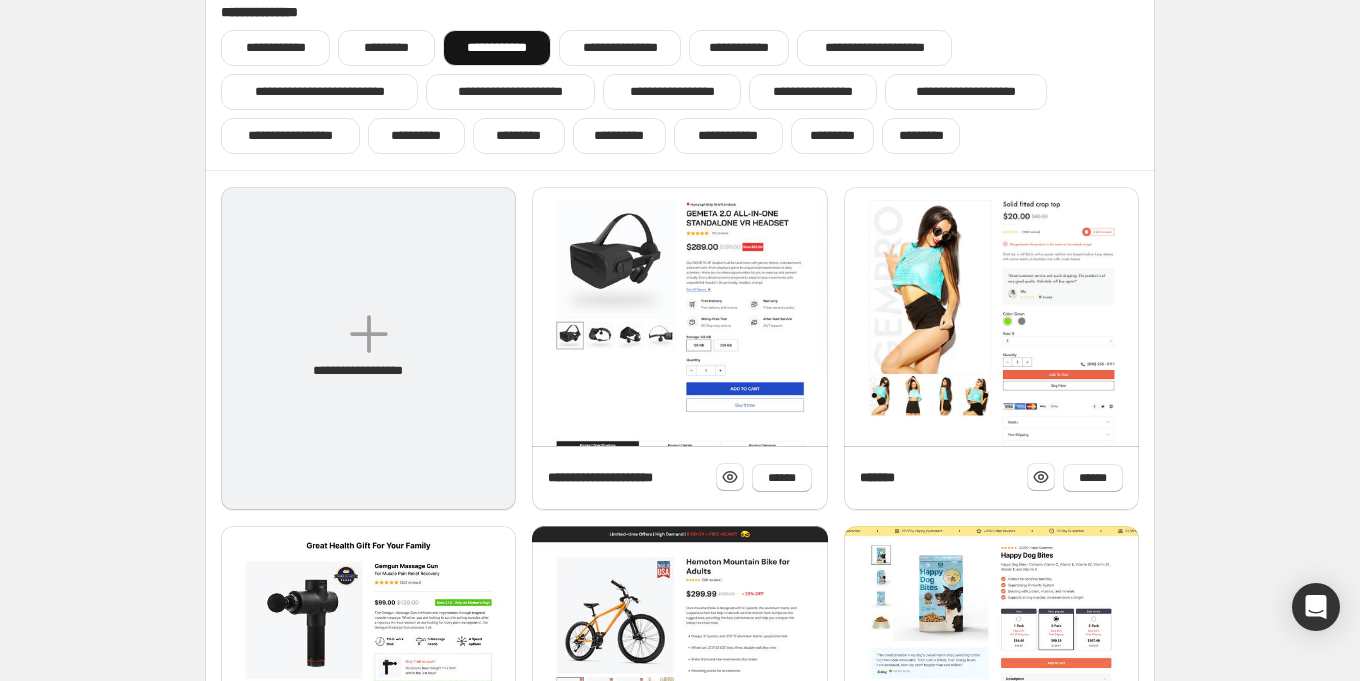 scroll, scrollTop: 93, scrollLeft: 0, axis: vertical 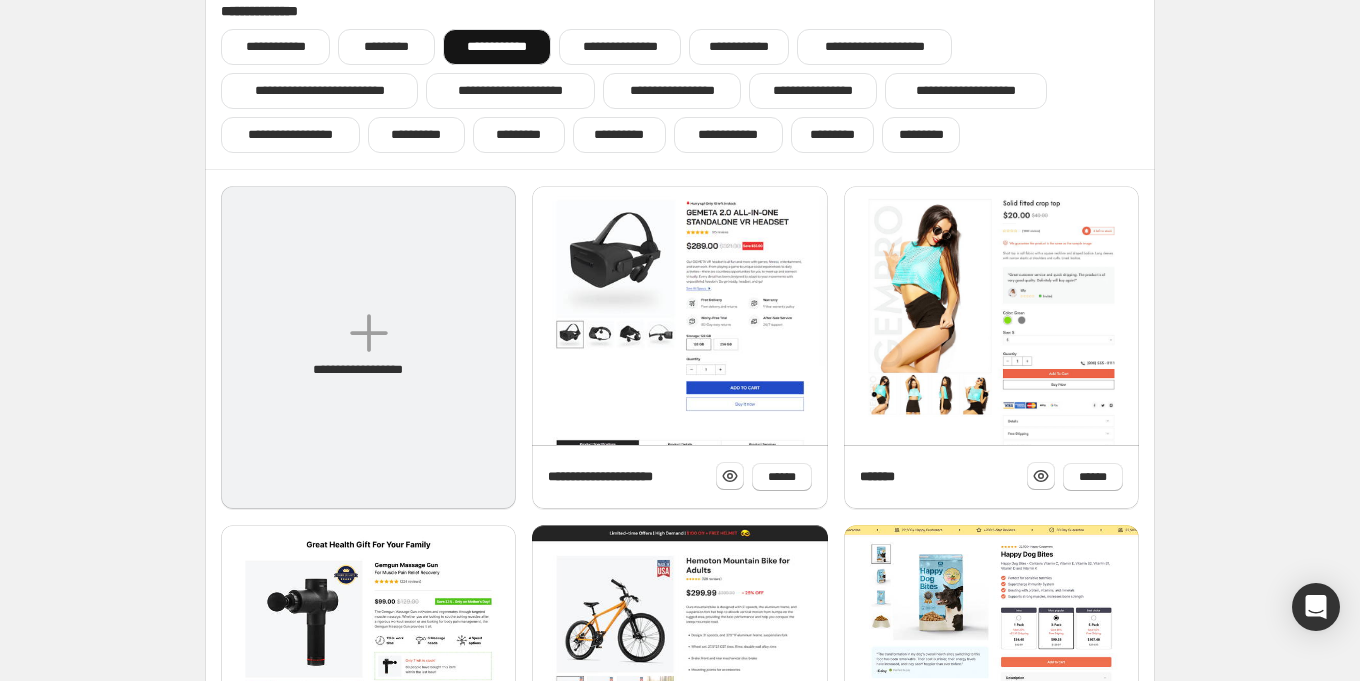 click 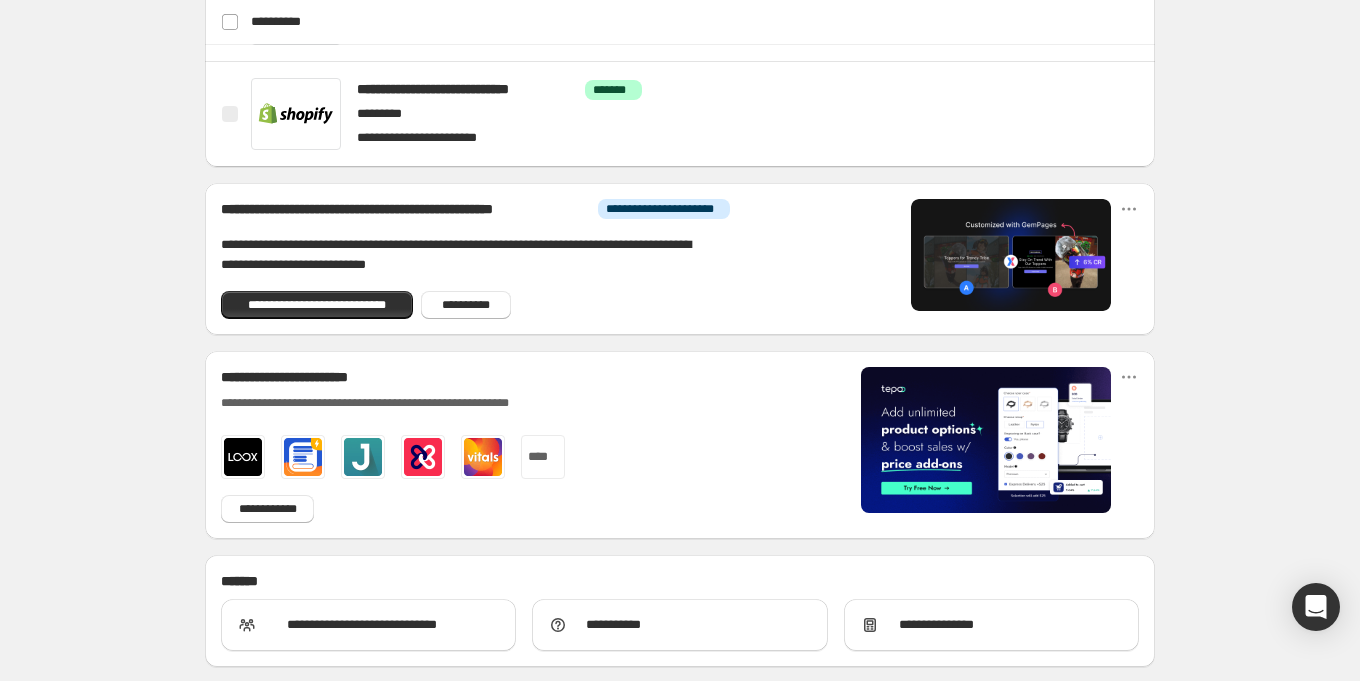 scroll, scrollTop: 1185, scrollLeft: 0, axis: vertical 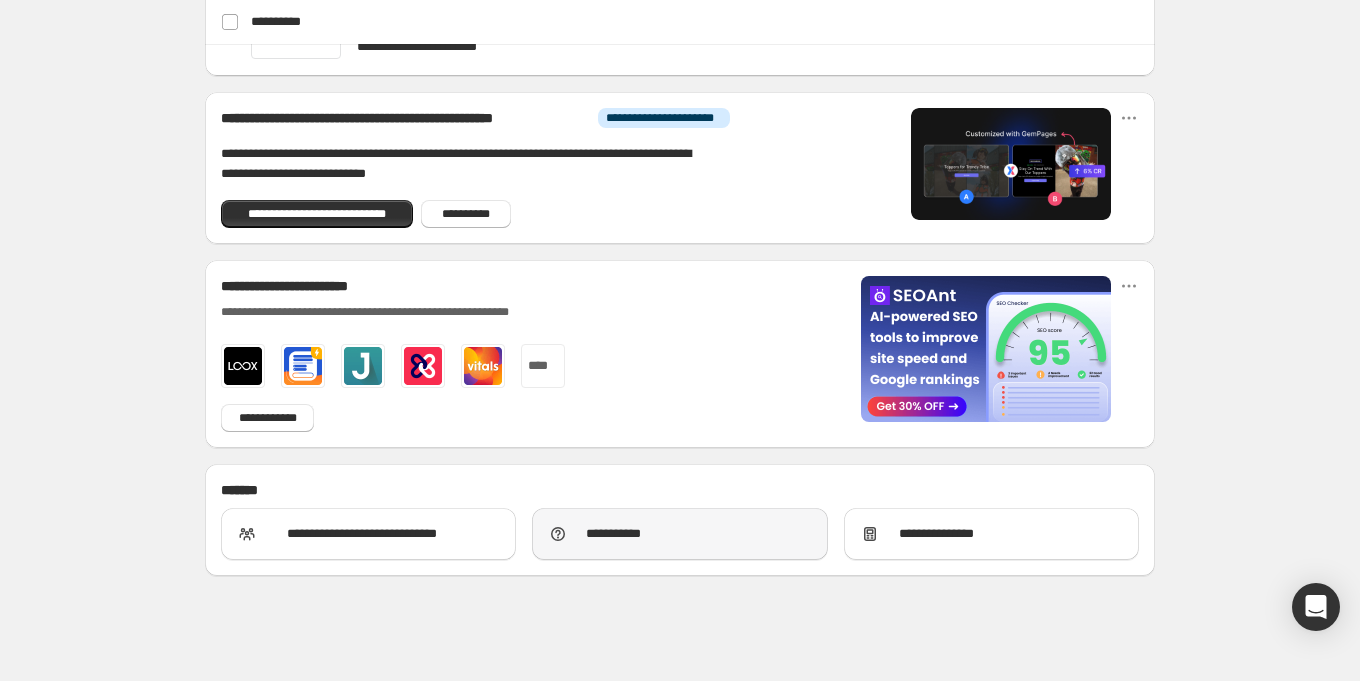 click on "**********" at bounding box center (613, 534) 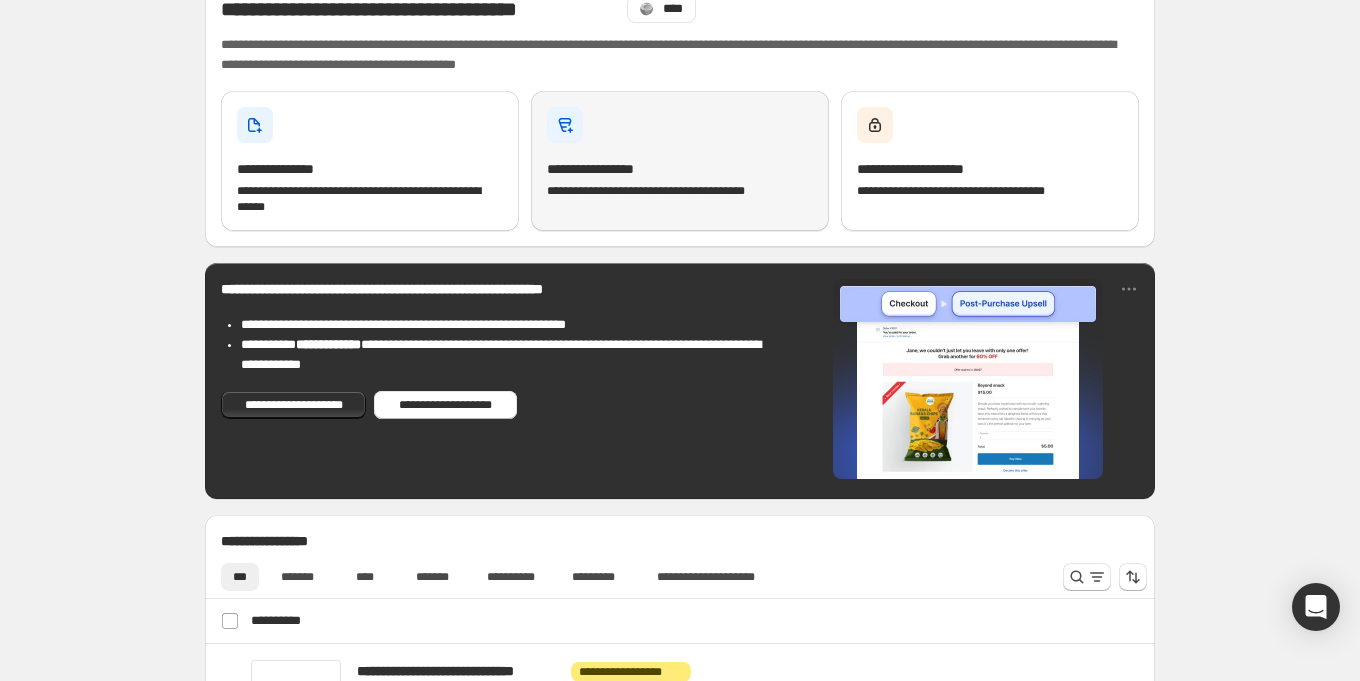scroll, scrollTop: 291, scrollLeft: 0, axis: vertical 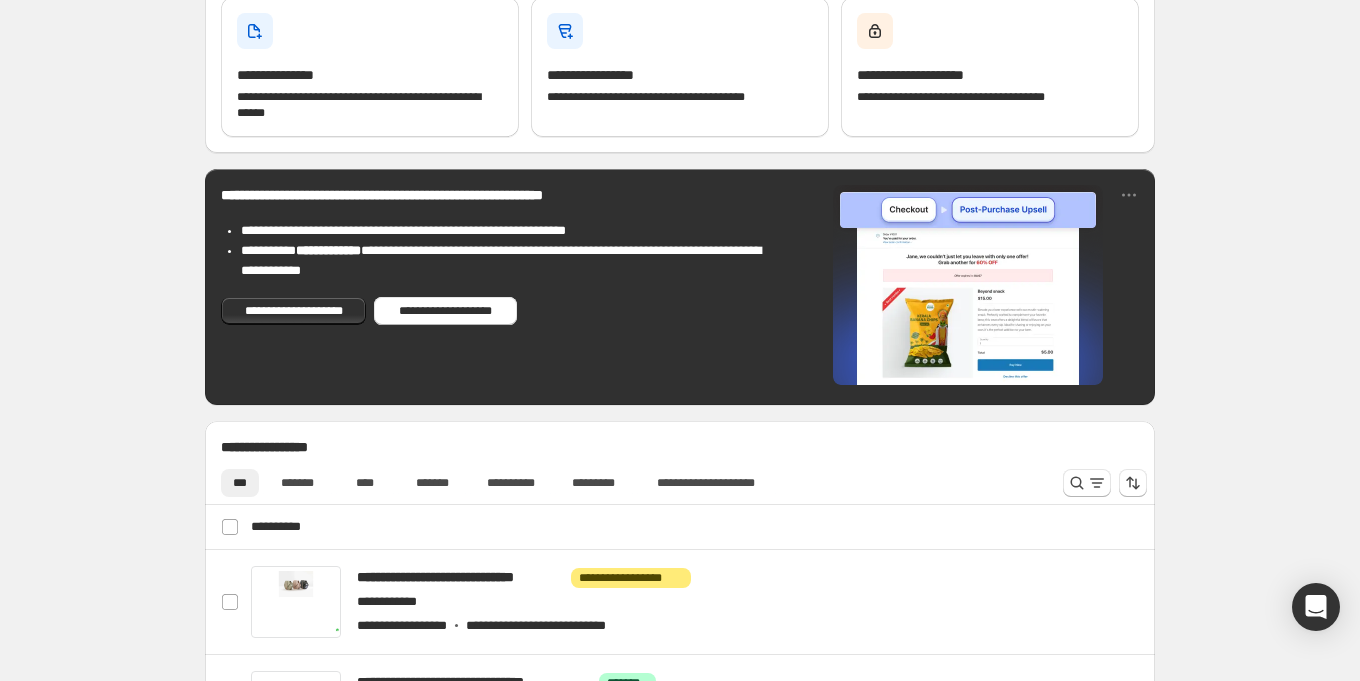 click on "**********" at bounding box center (680, 643) 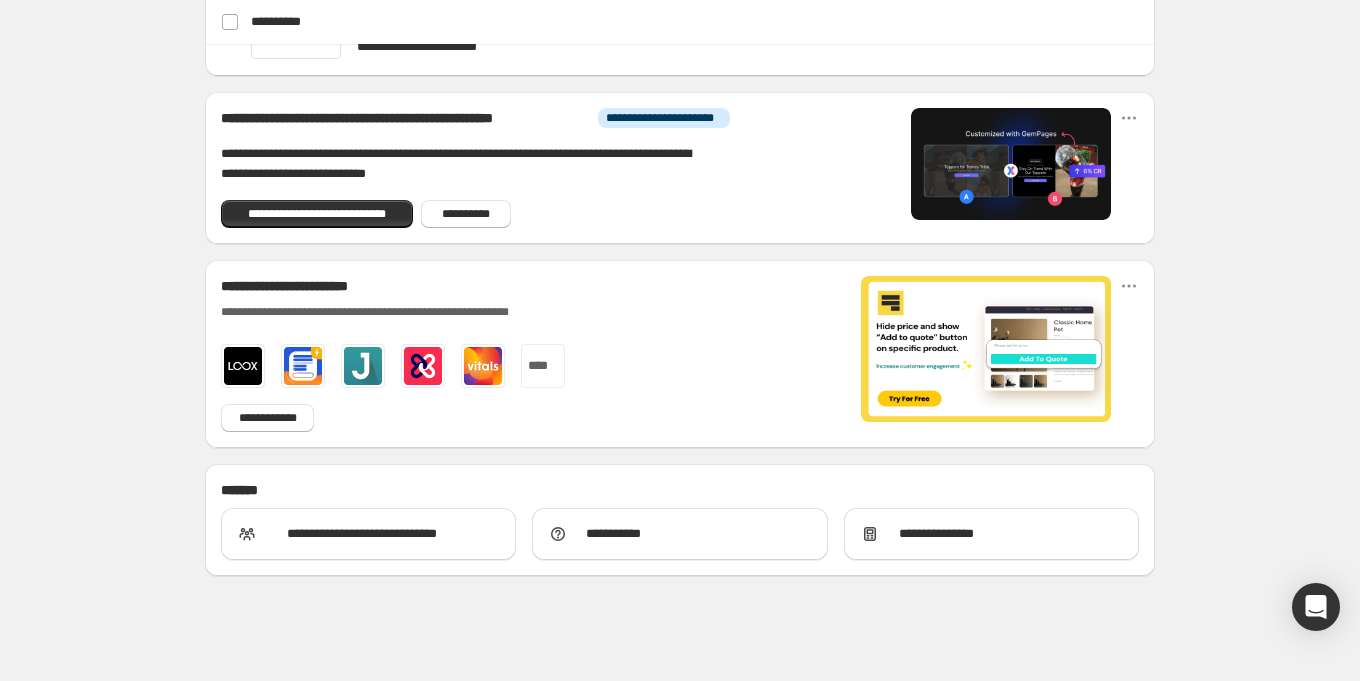 scroll, scrollTop: 1182, scrollLeft: 0, axis: vertical 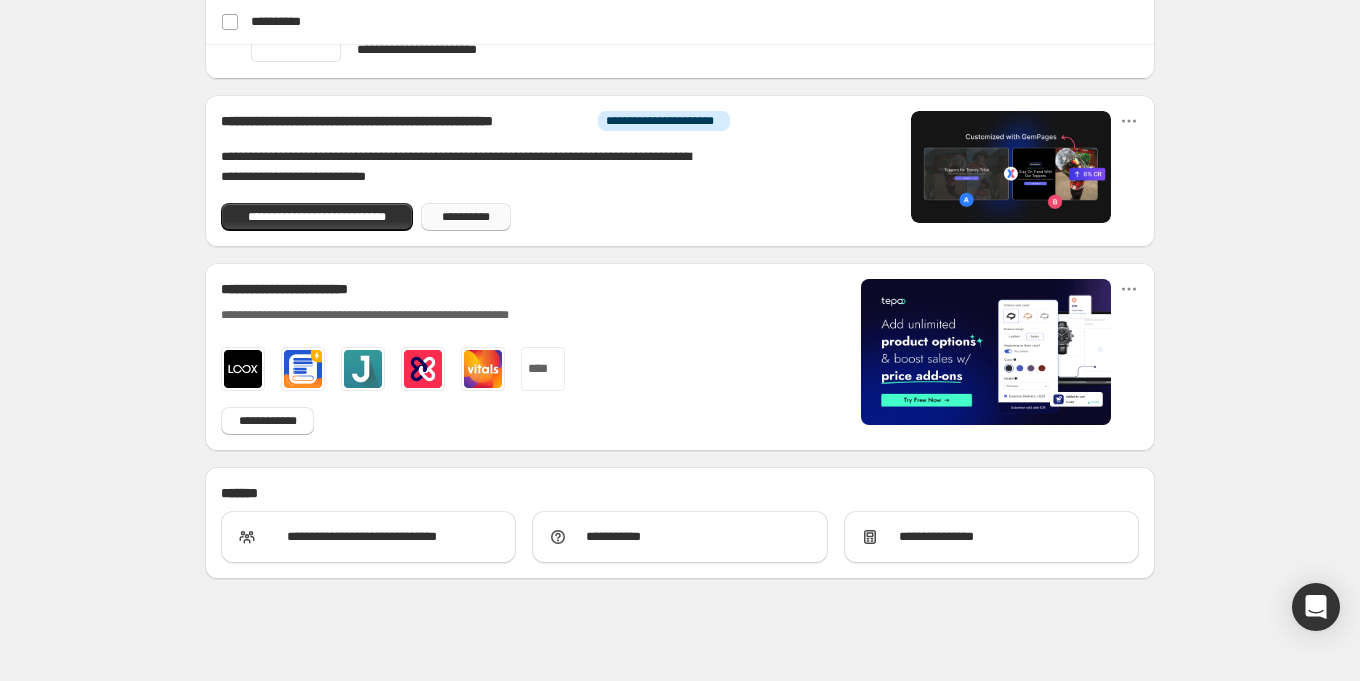 click on "**********" at bounding box center [466, 217] 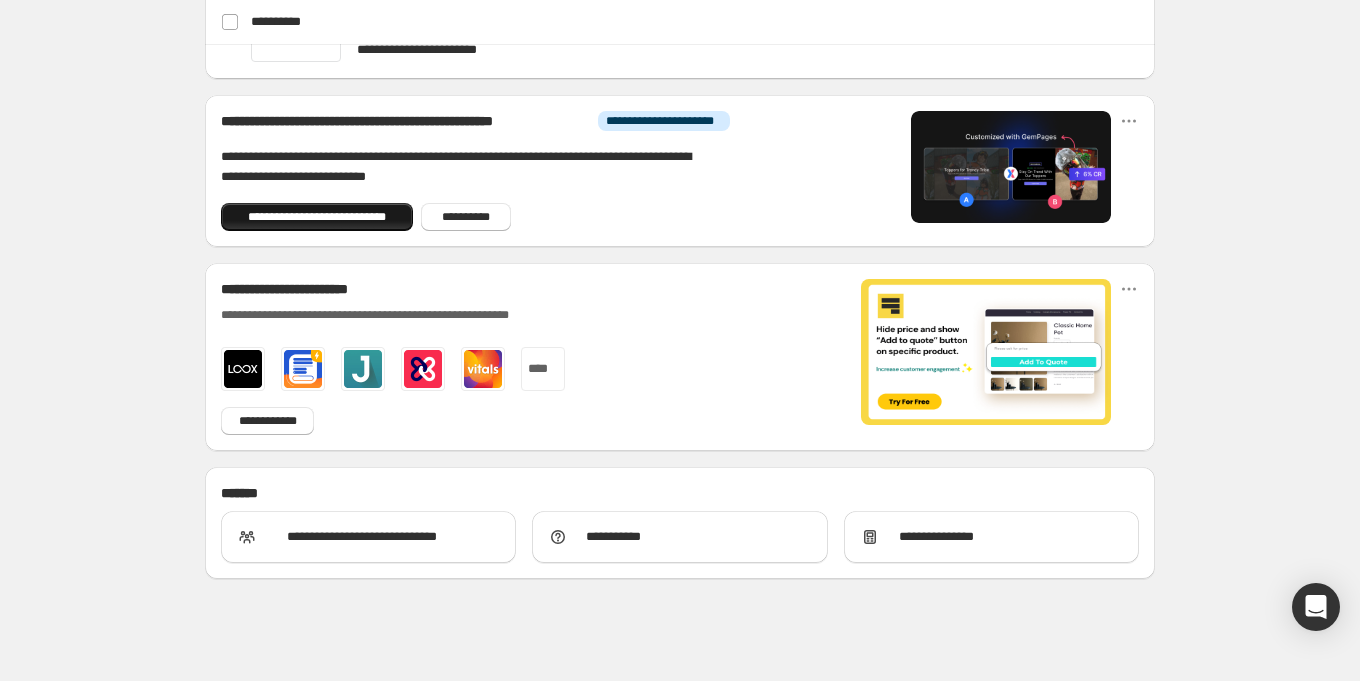 click on "**********" at bounding box center (317, 217) 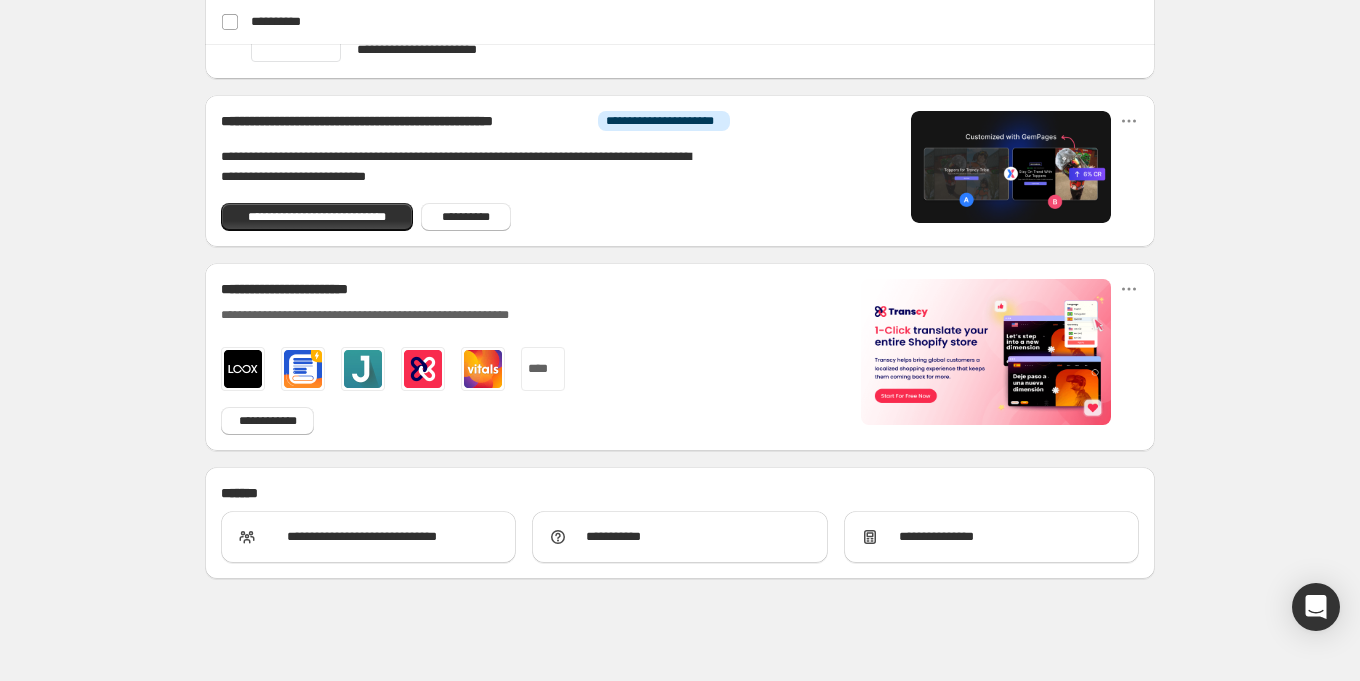 click on "**********" at bounding box center (680, -248) 